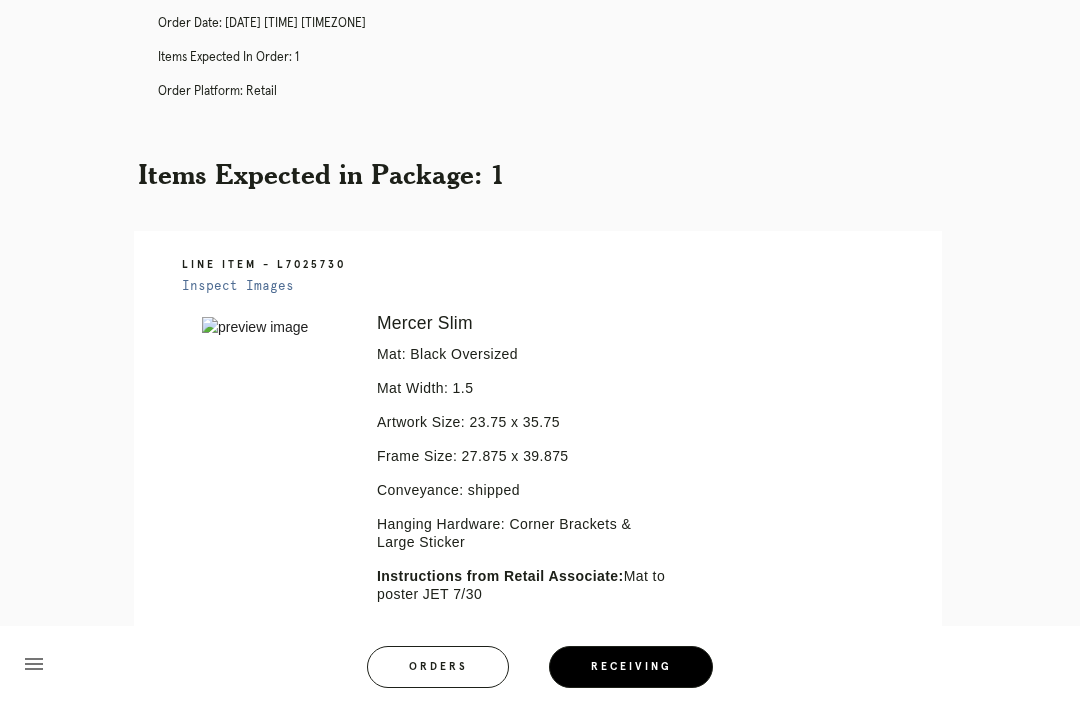 scroll, scrollTop: 0, scrollLeft: 0, axis: both 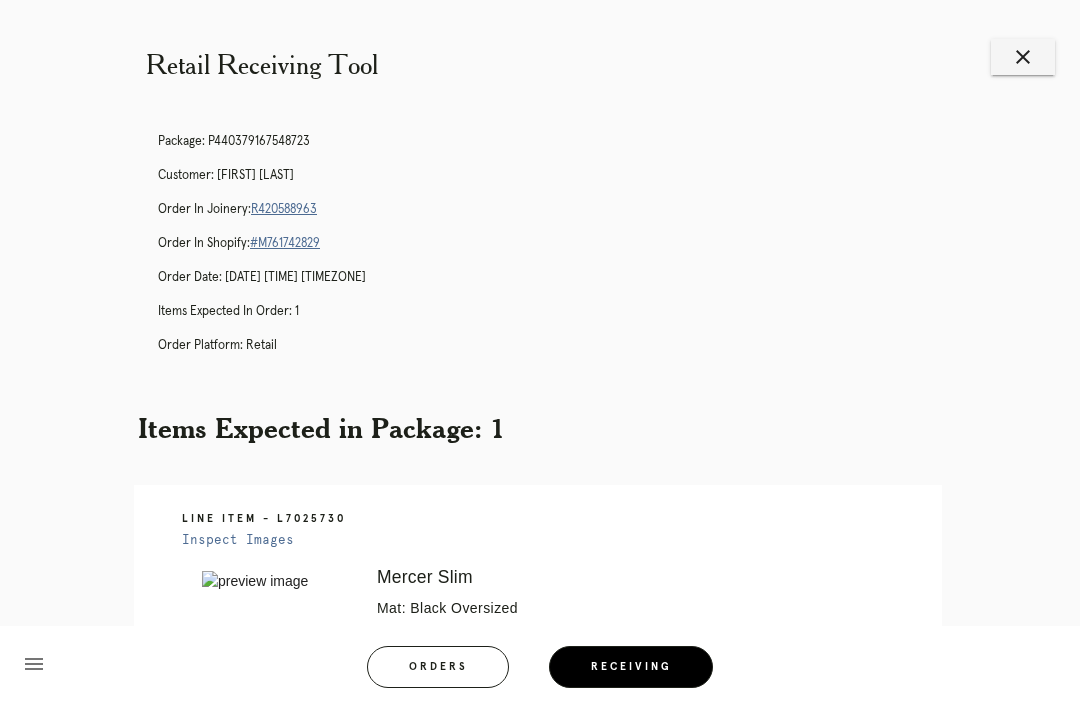 click on "close" at bounding box center (1023, 57) 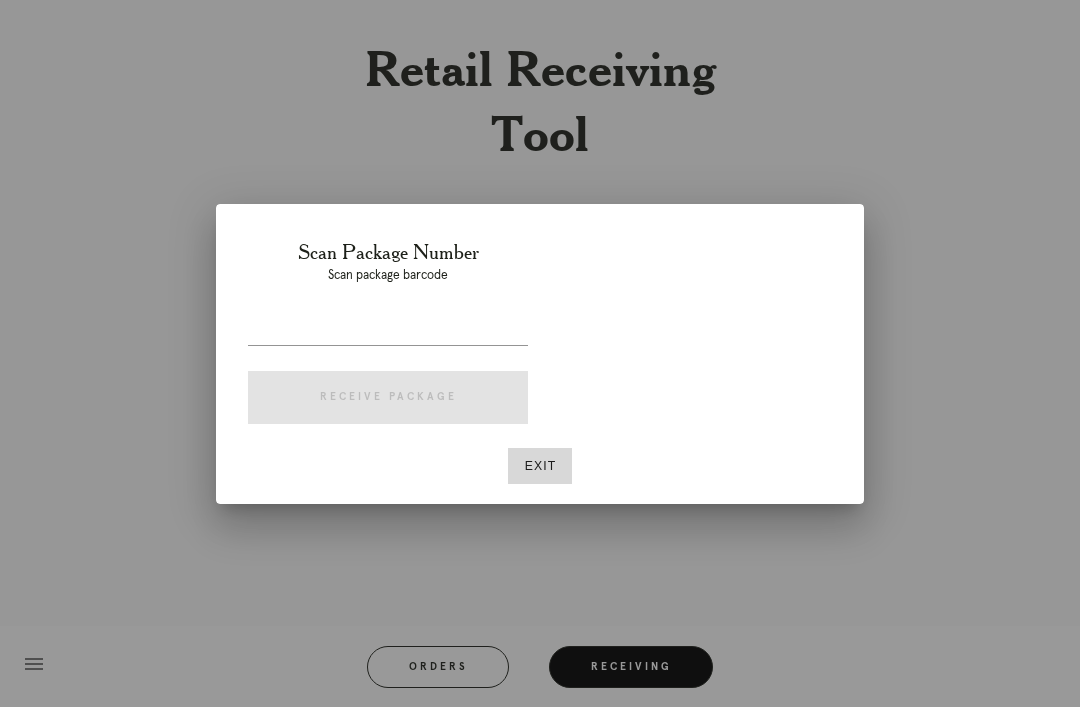 scroll, scrollTop: 0, scrollLeft: 0, axis: both 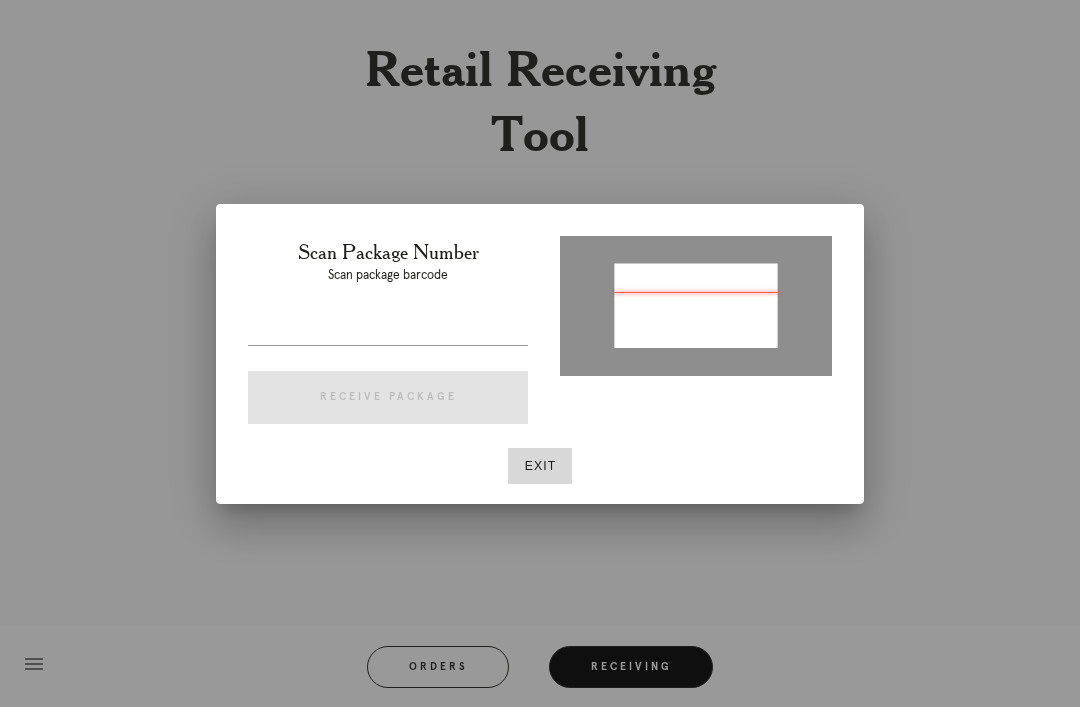 type on "P685645448279381" 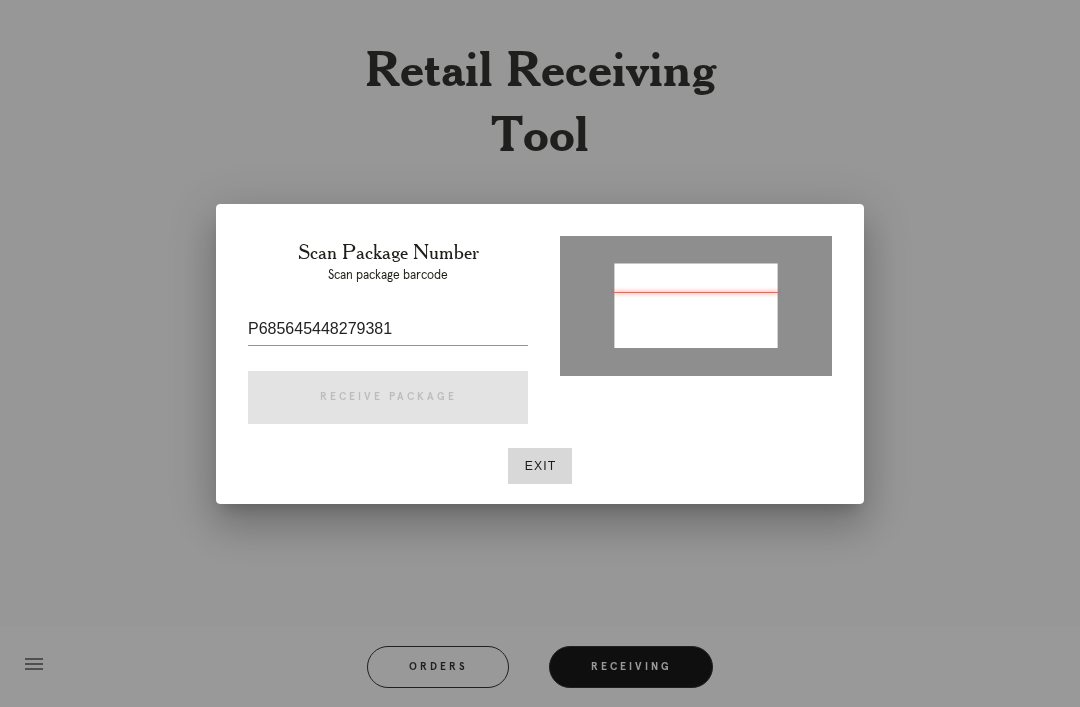 click at bounding box center (696, 307) 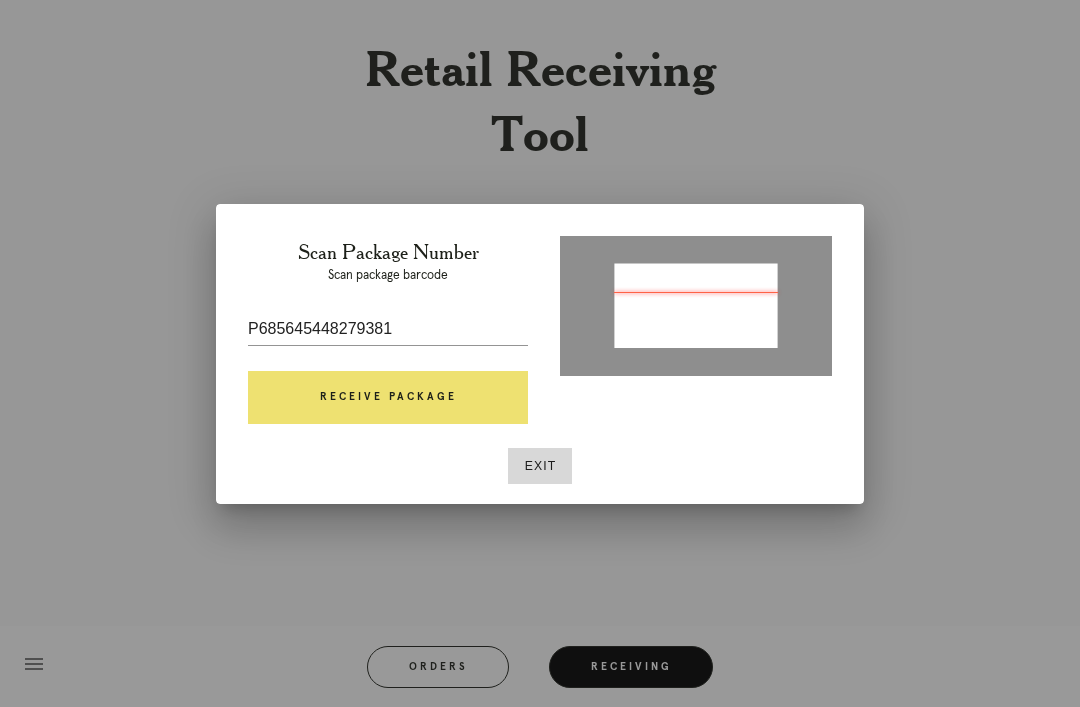 click on "Receive Package" at bounding box center [388, 398] 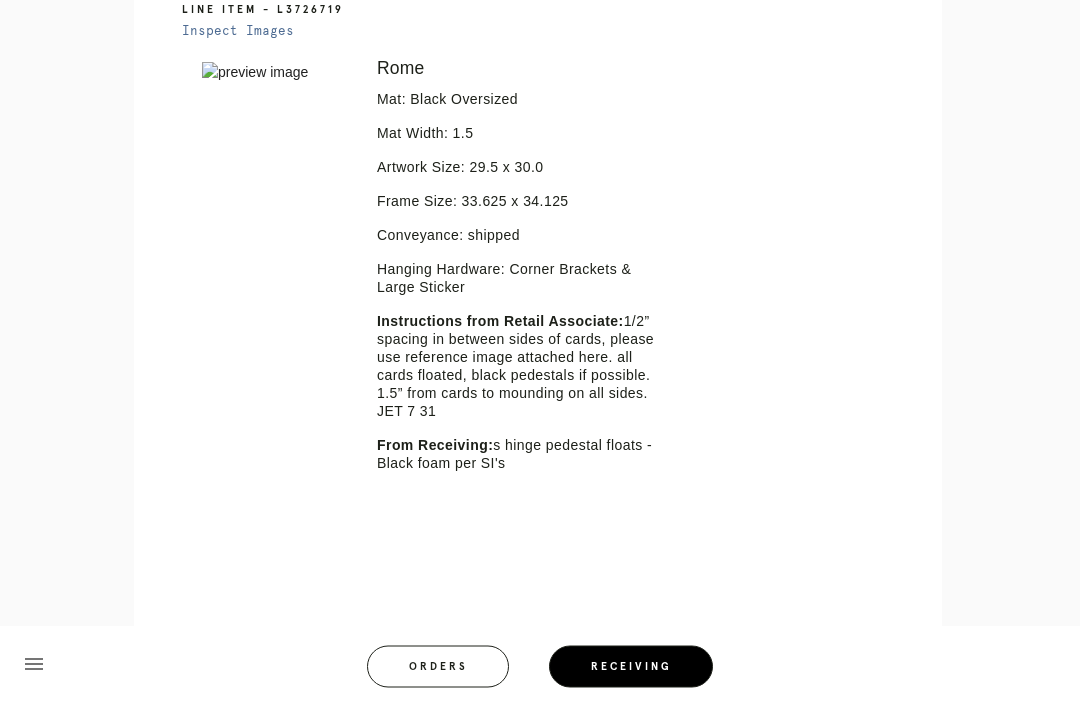 scroll, scrollTop: 509, scrollLeft: 0, axis: vertical 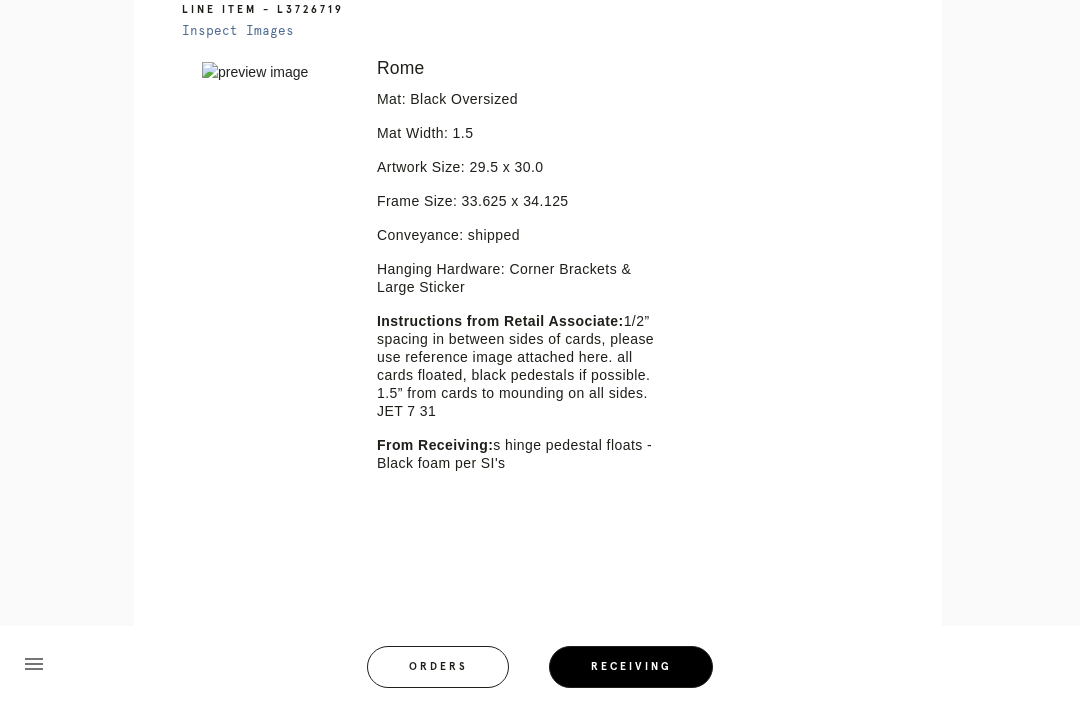click at bounding box center (525, 500) 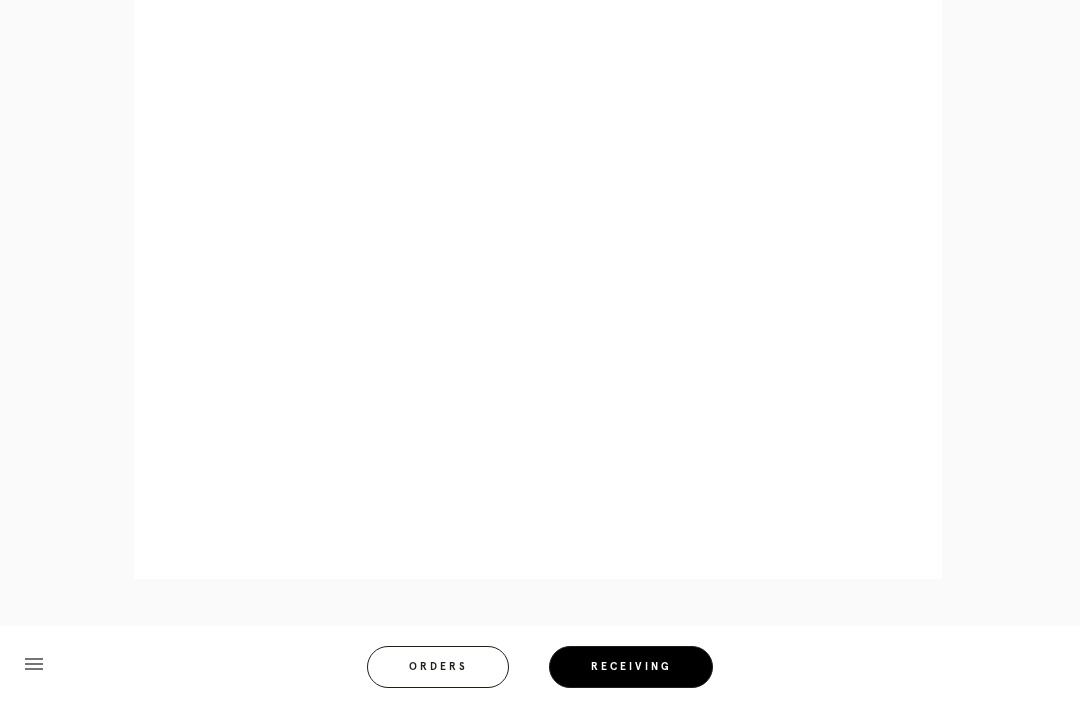 scroll, scrollTop: 1034, scrollLeft: 0, axis: vertical 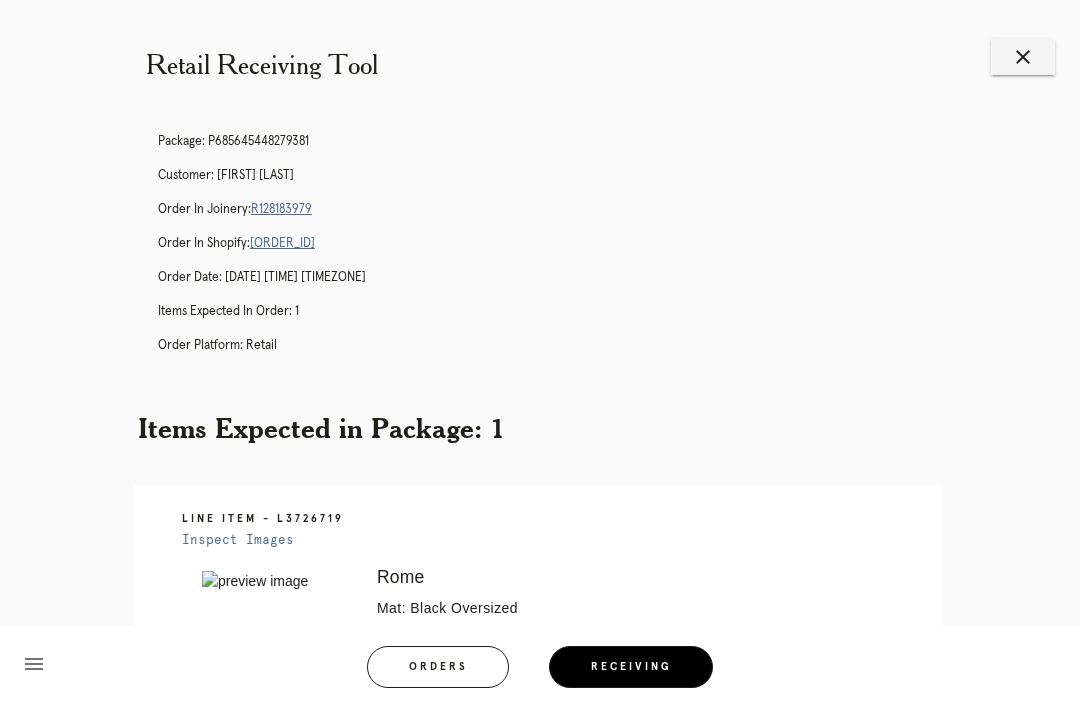 click on "close" at bounding box center [1023, 57] 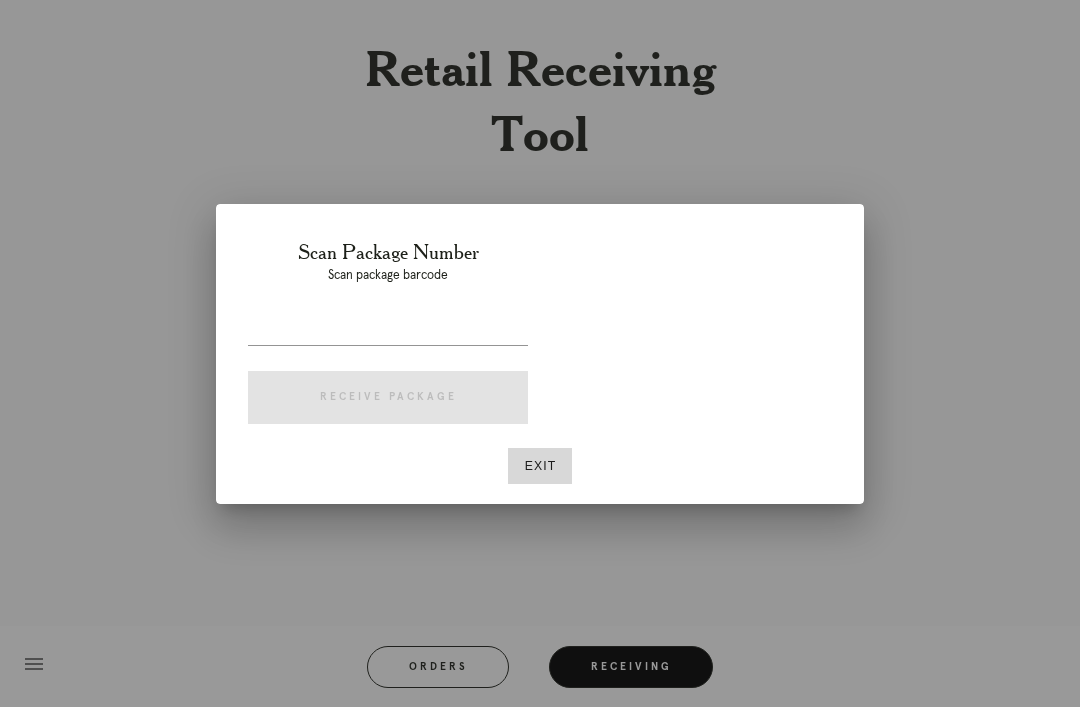scroll, scrollTop: 0, scrollLeft: 0, axis: both 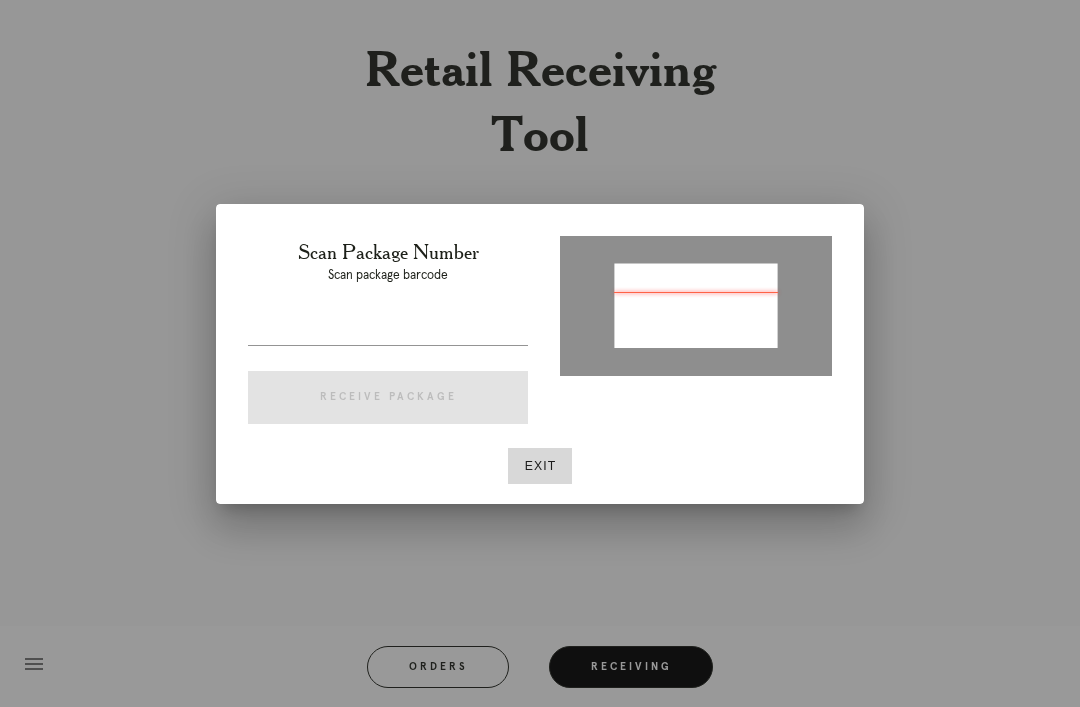 click at bounding box center [696, 304] 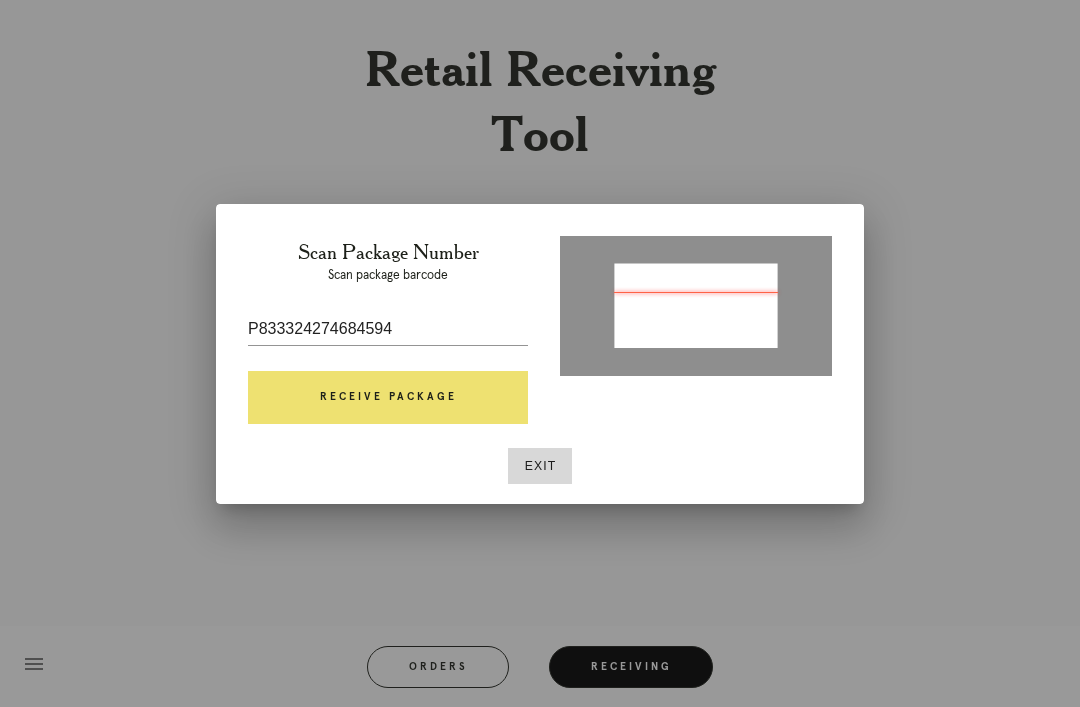 click on "Receive Package" at bounding box center (388, 398) 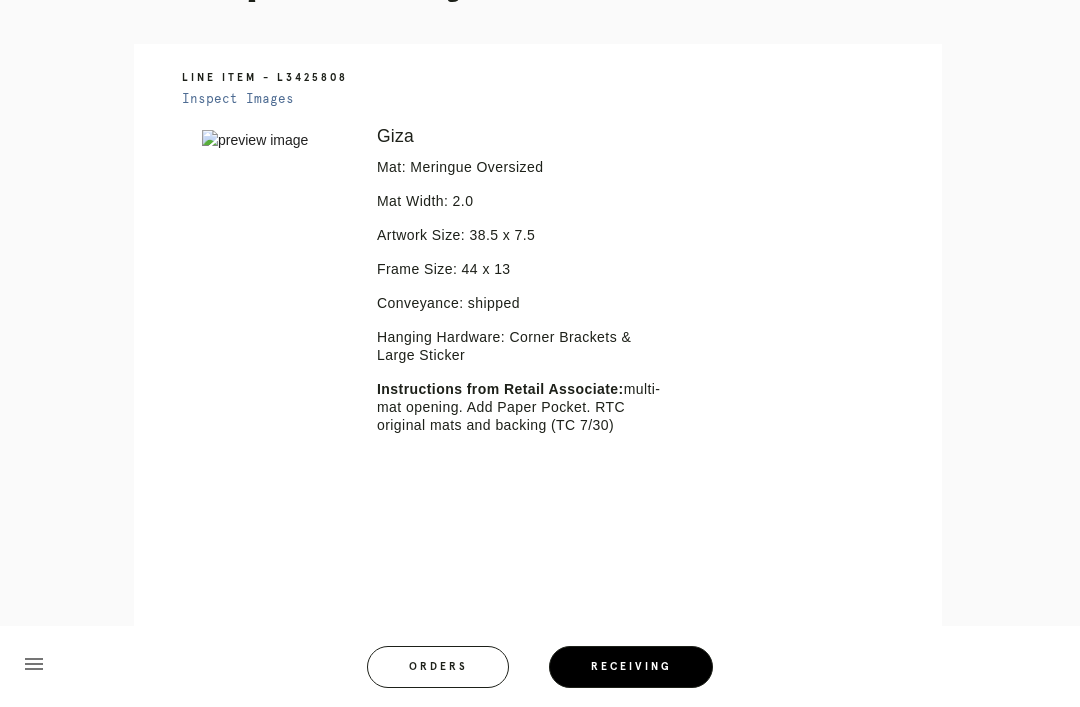 scroll, scrollTop: 452, scrollLeft: 0, axis: vertical 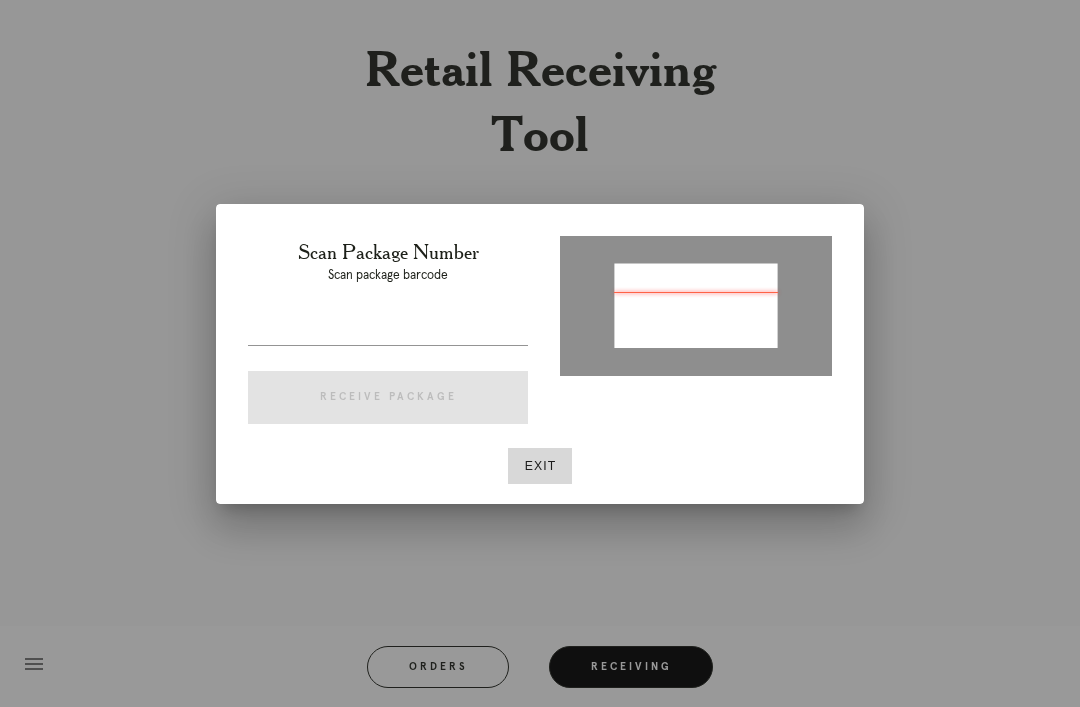 type on "P833324274684594" 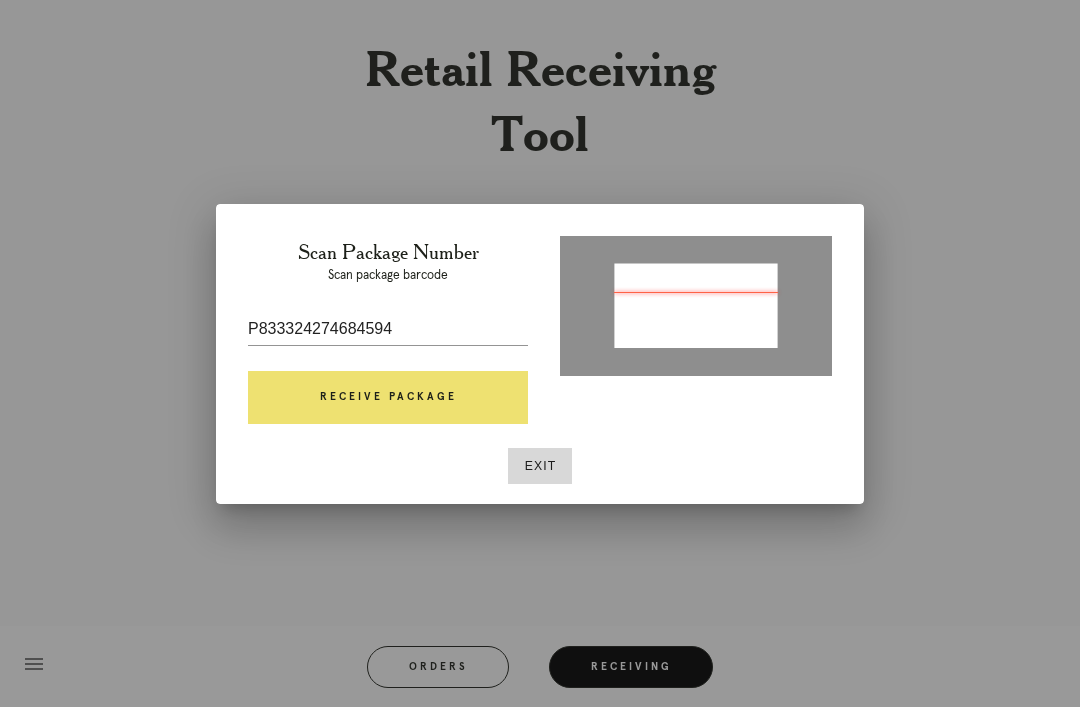 click on "Receive Package" at bounding box center (388, 398) 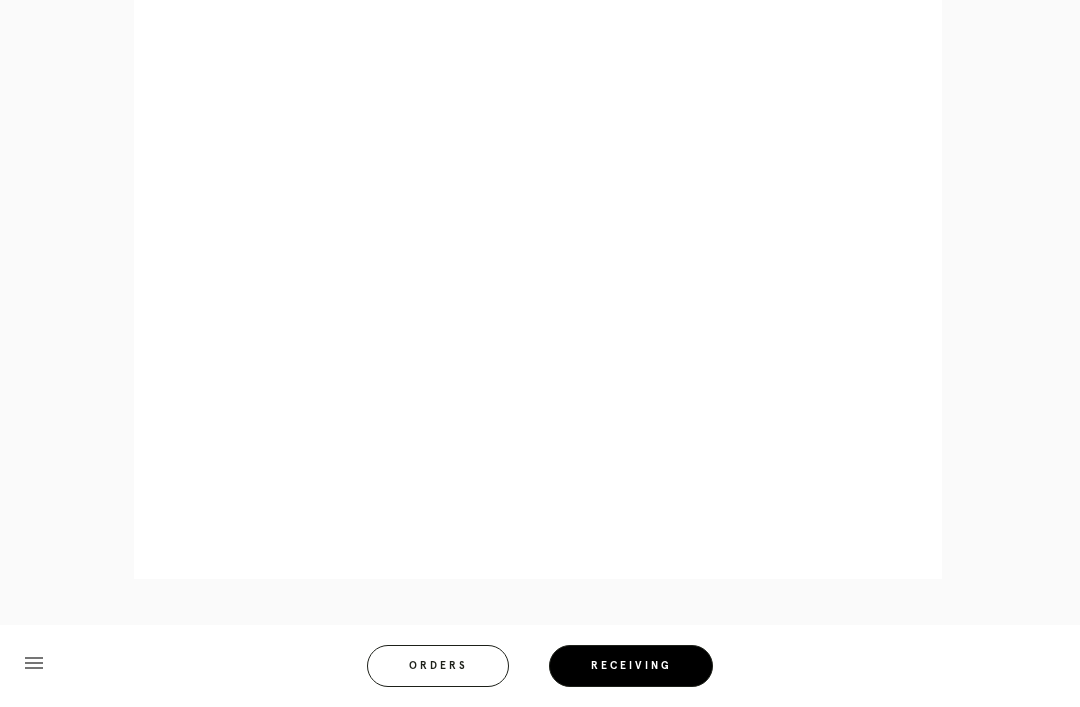 scroll, scrollTop: 992, scrollLeft: 0, axis: vertical 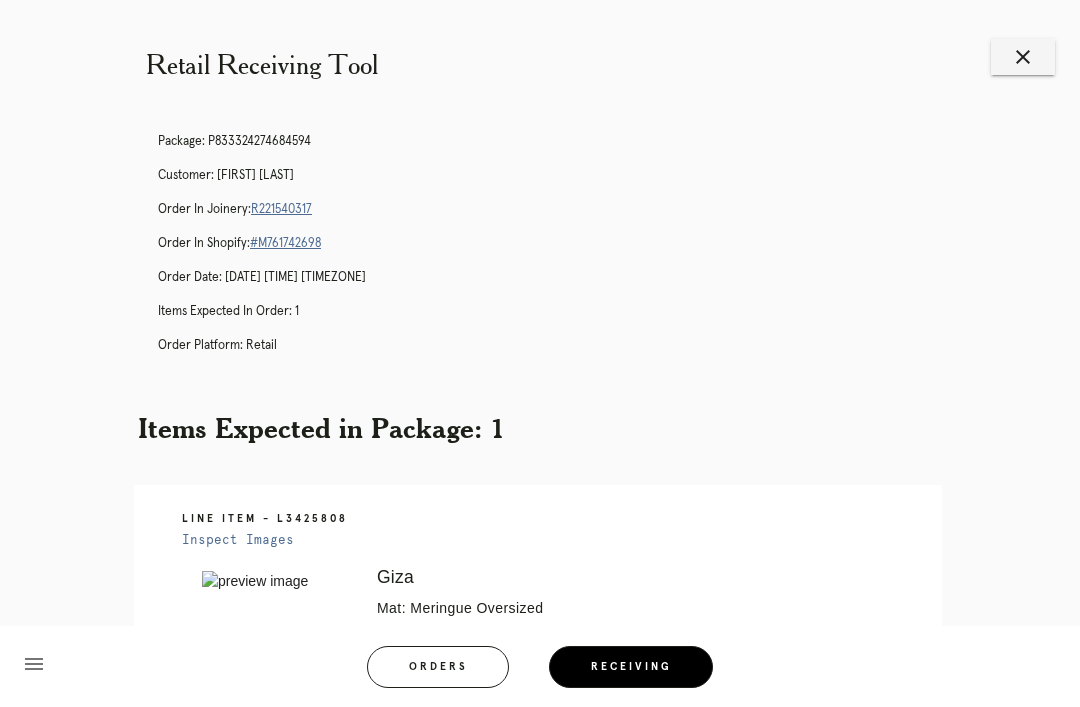 click on "R221540317" at bounding box center (281, 209) 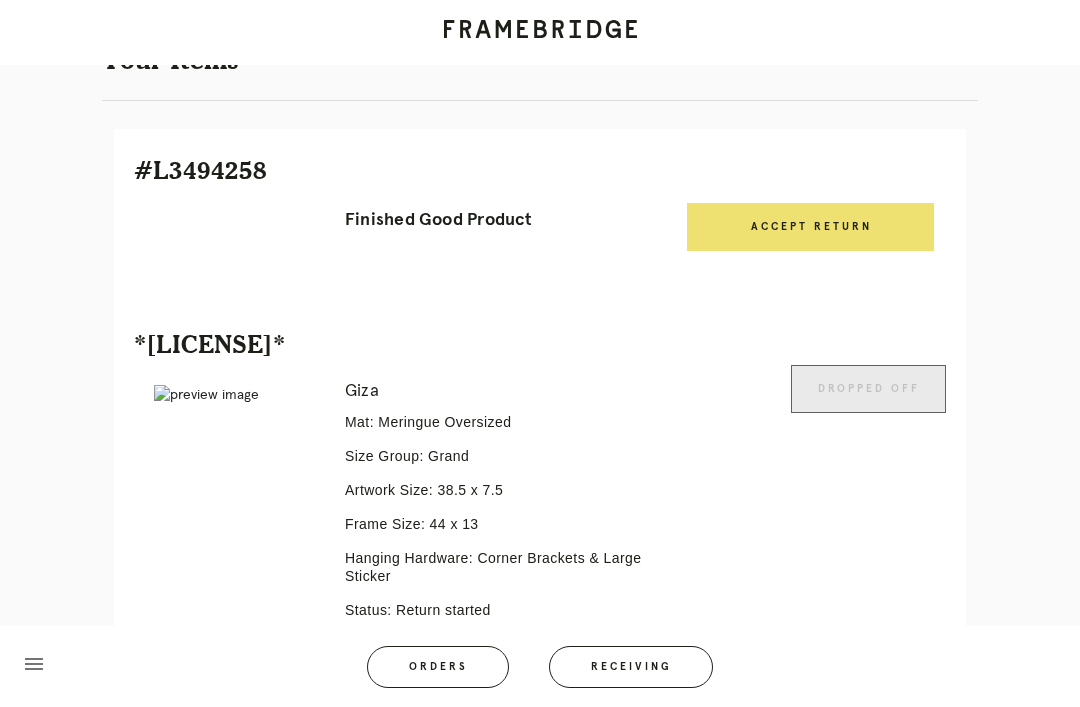 scroll, scrollTop: 572, scrollLeft: 0, axis: vertical 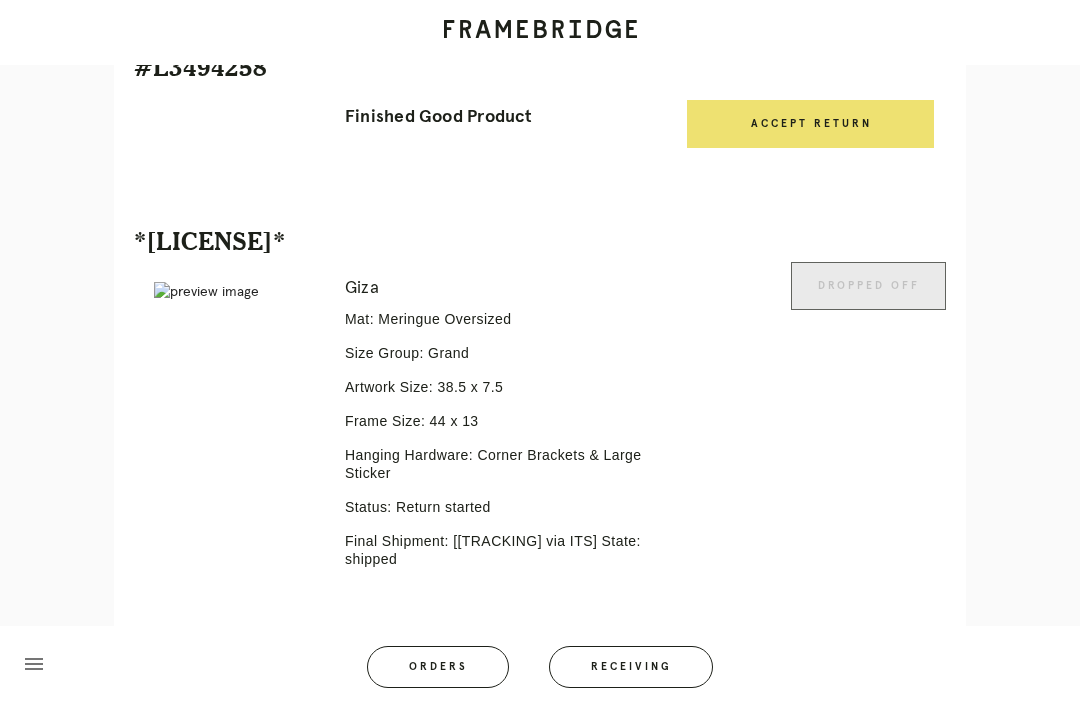 click on "Line Item" at bounding box center (614, 664) 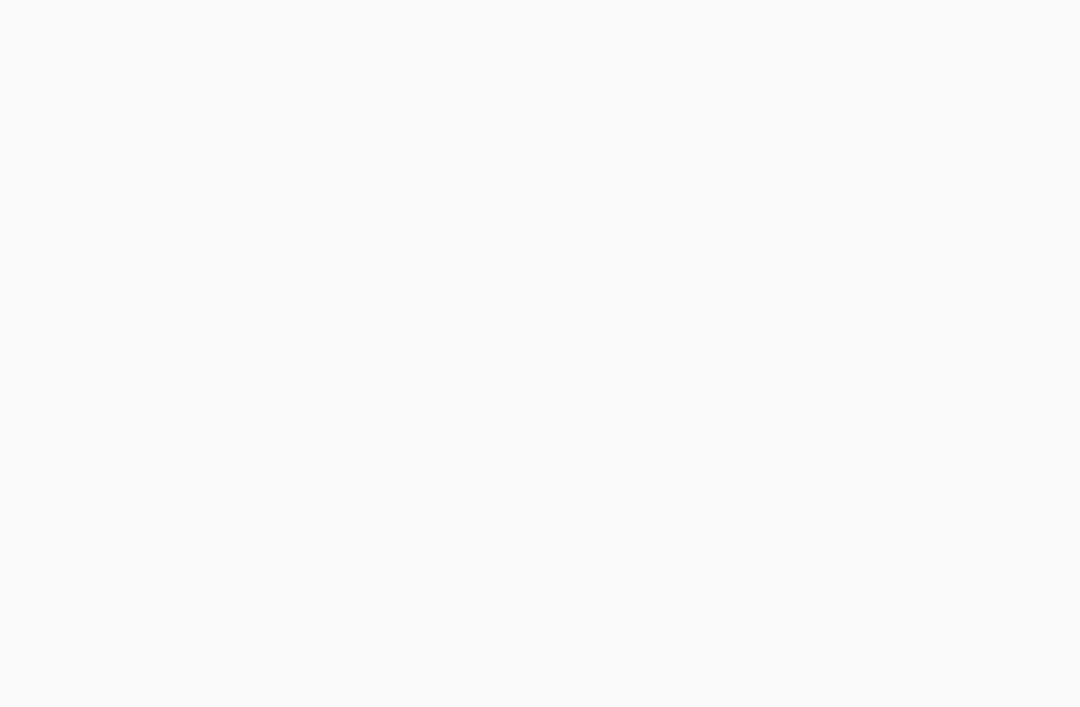scroll, scrollTop: 0, scrollLeft: 0, axis: both 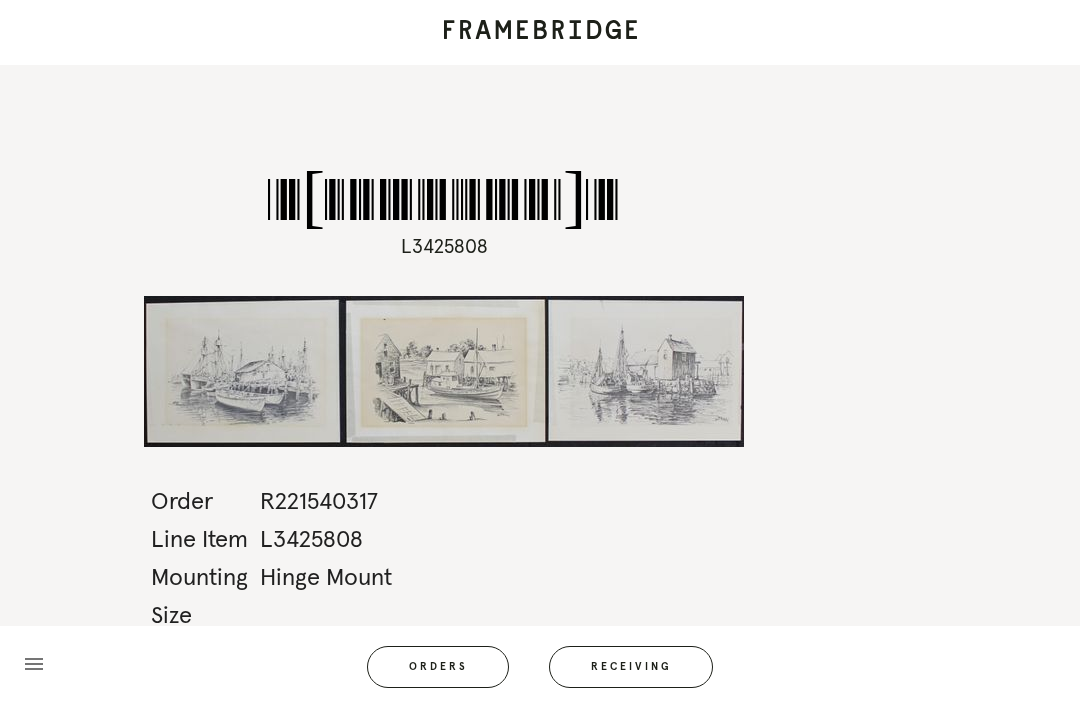 click on "Receiving" at bounding box center (631, 667) 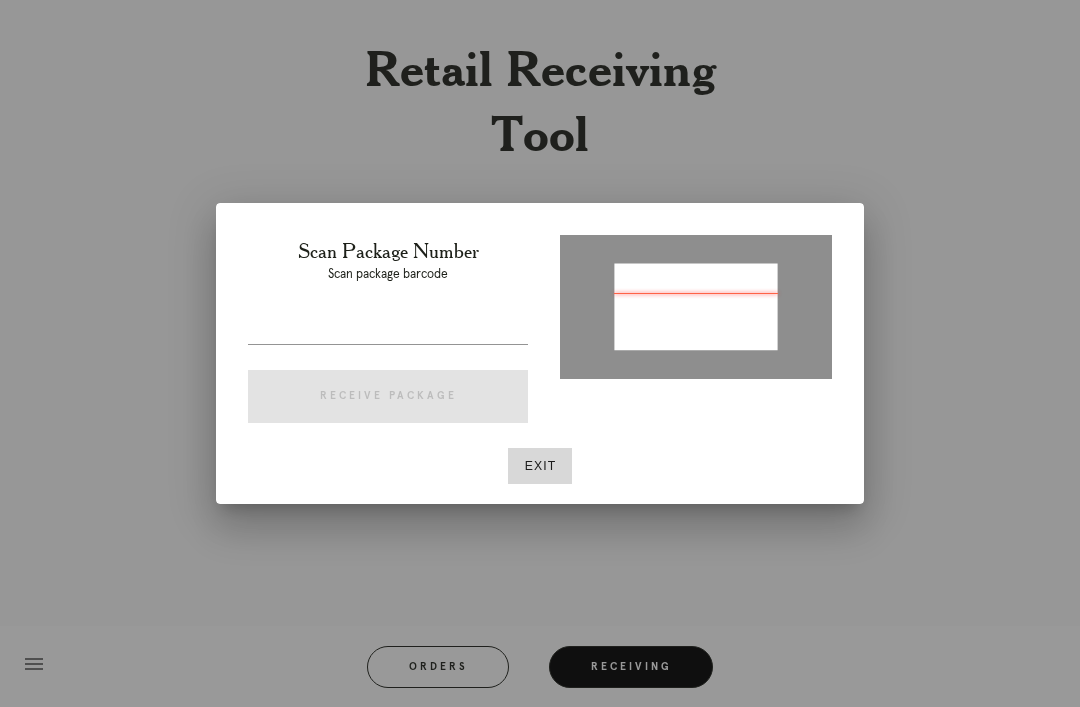 type on "P216704681827217" 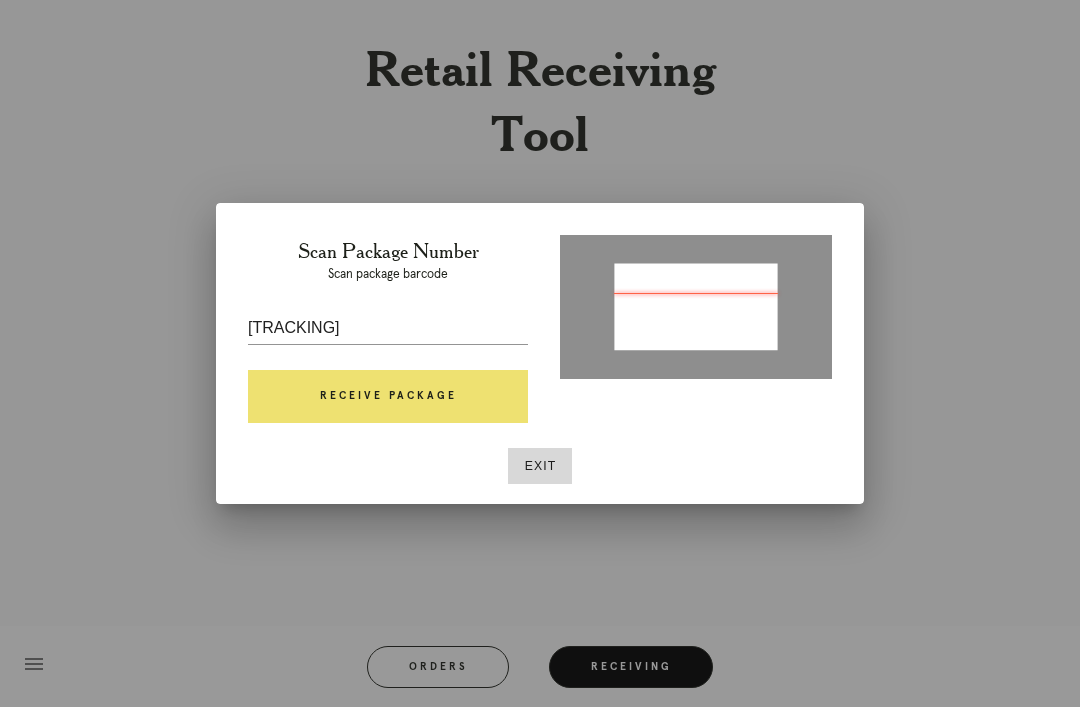 click at bounding box center (696, 308) 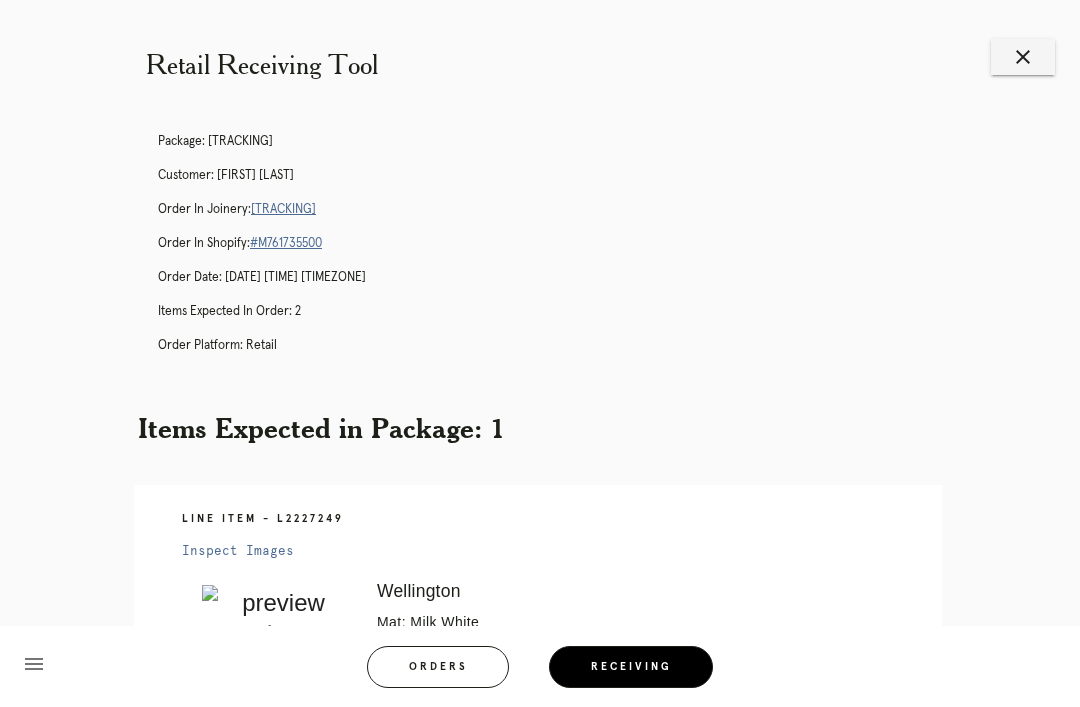 click on "R284927873" at bounding box center (283, 209) 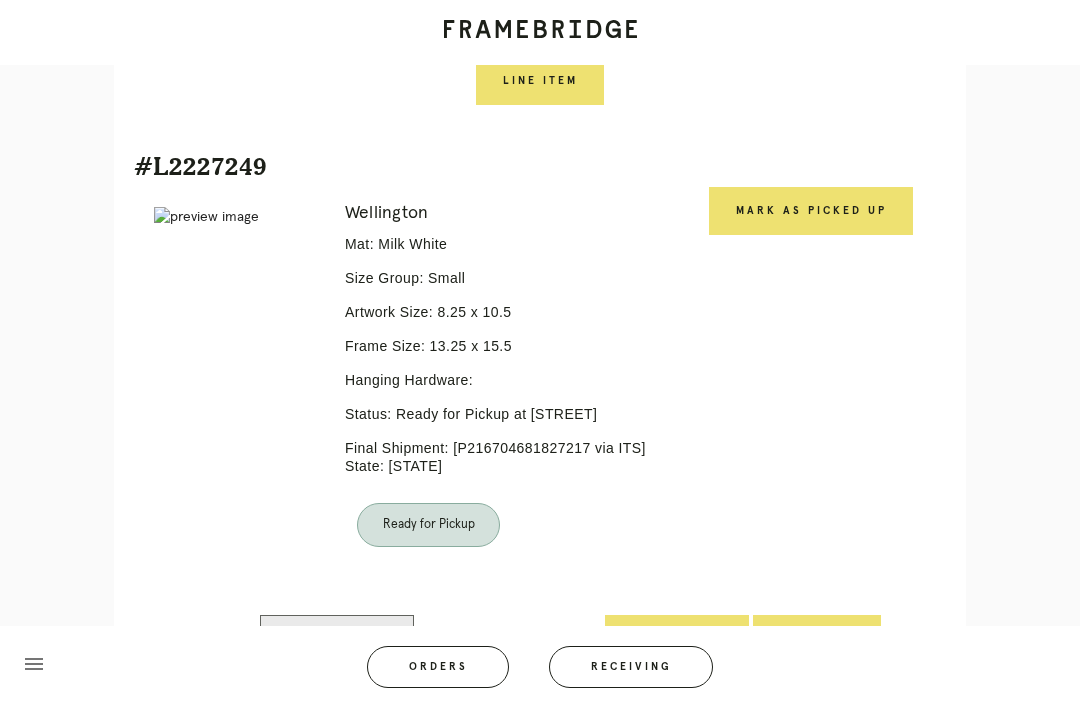 scroll, scrollTop: 936, scrollLeft: 0, axis: vertical 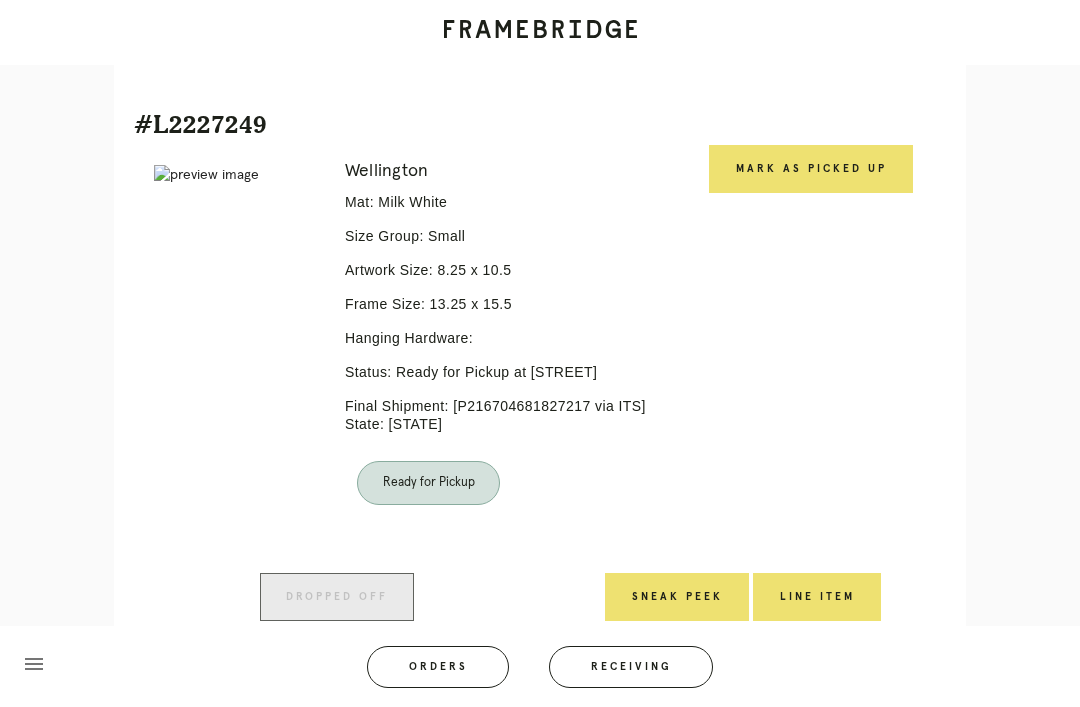 click on "Mark as Picked Up" at bounding box center (811, 169) 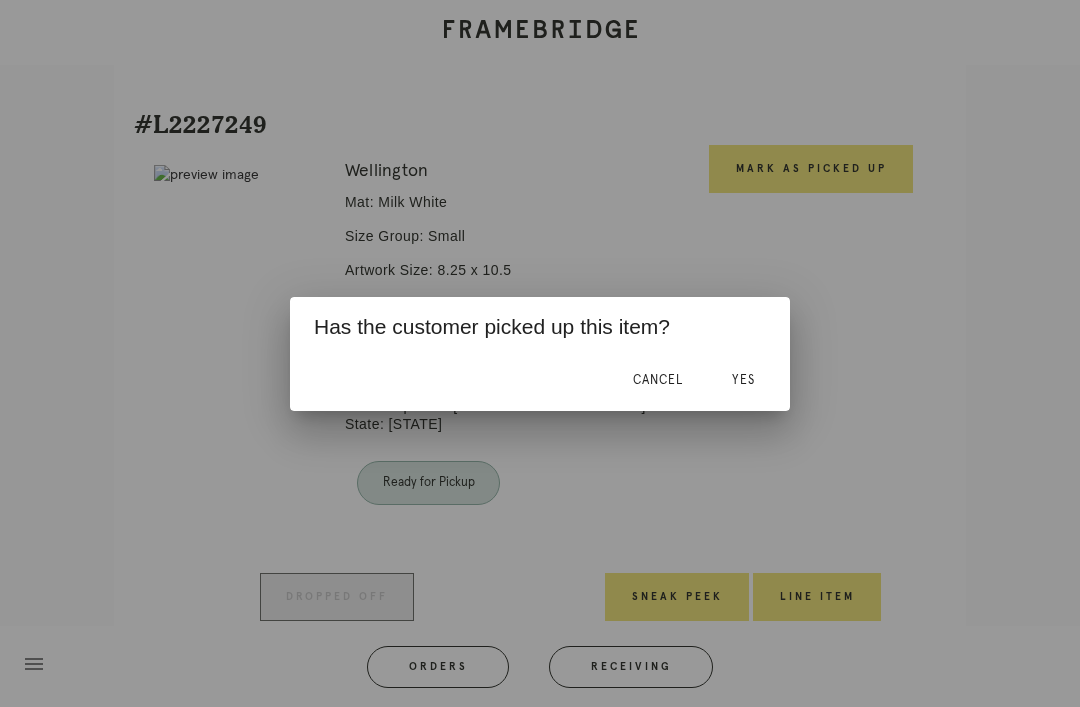 click on "Yes" at bounding box center [743, 380] 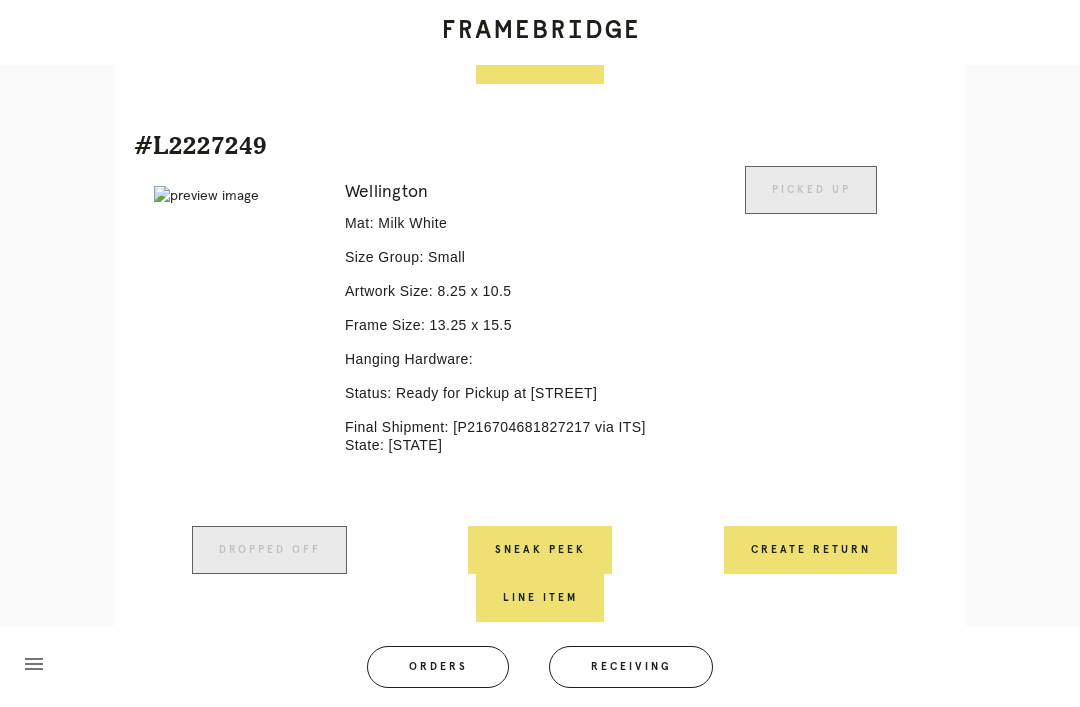 scroll, scrollTop: 918, scrollLeft: 0, axis: vertical 